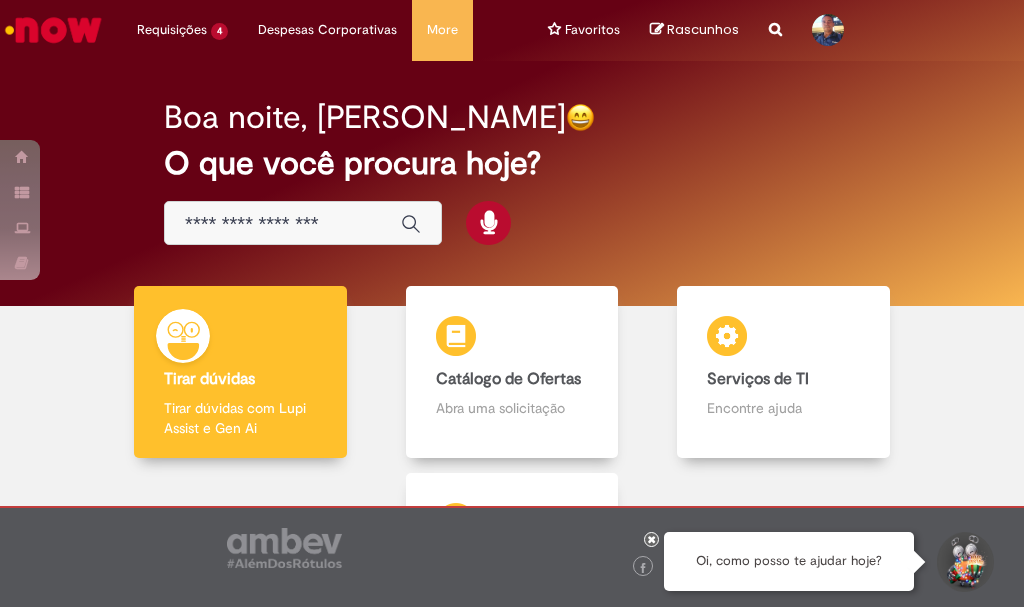 scroll, scrollTop: 0, scrollLeft: 0, axis: both 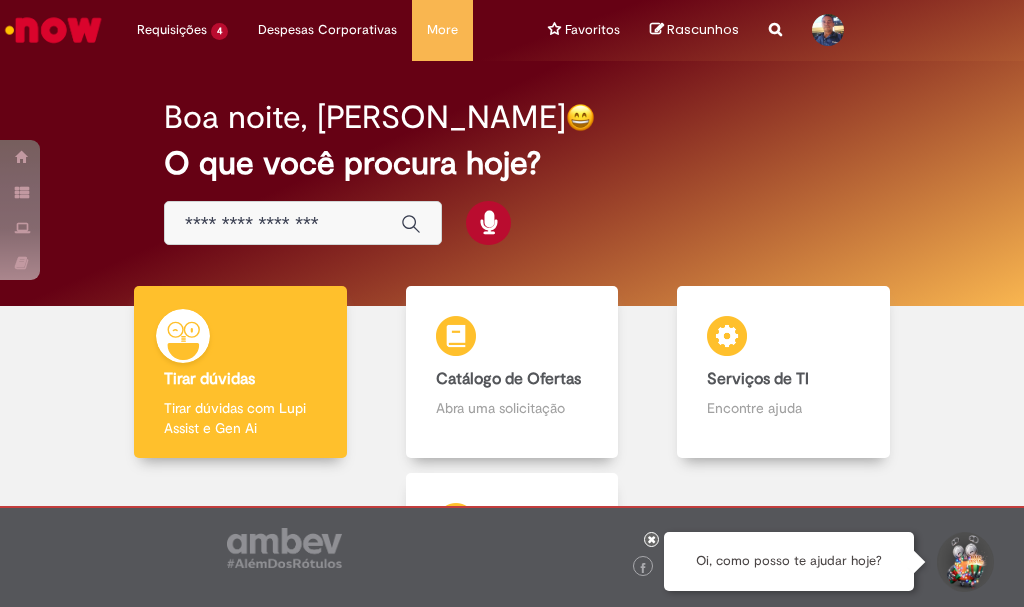 click at bounding box center [283, 224] 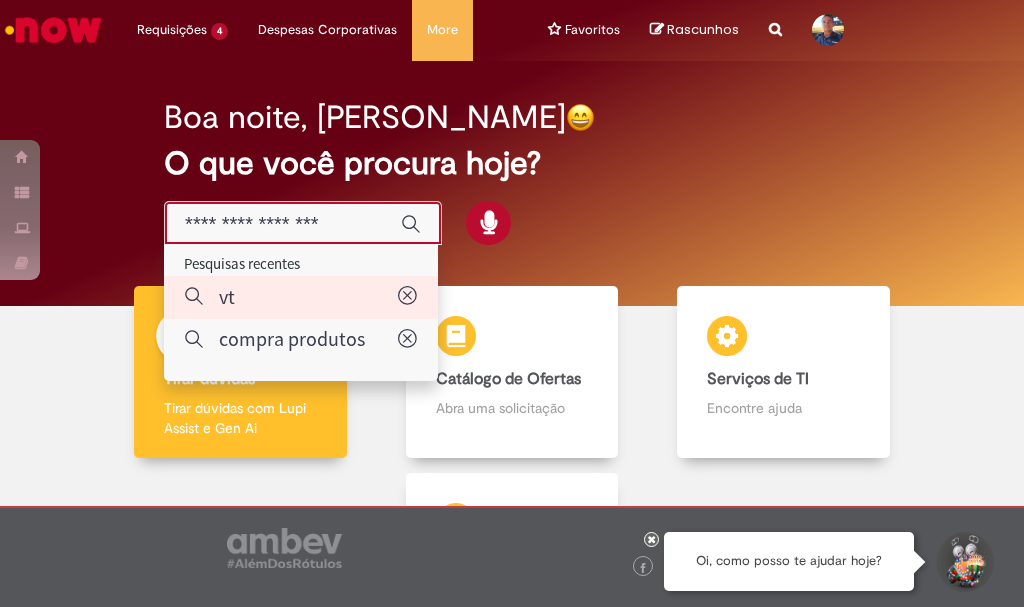 type on "**" 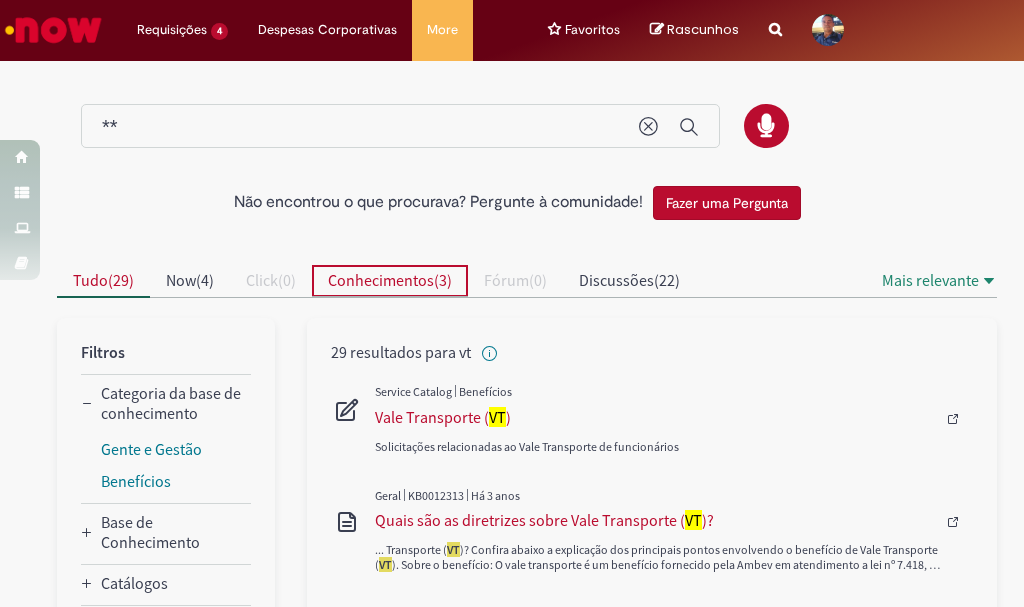 click on "Conhecimentos  ( 3 )" at bounding box center [390, 280] 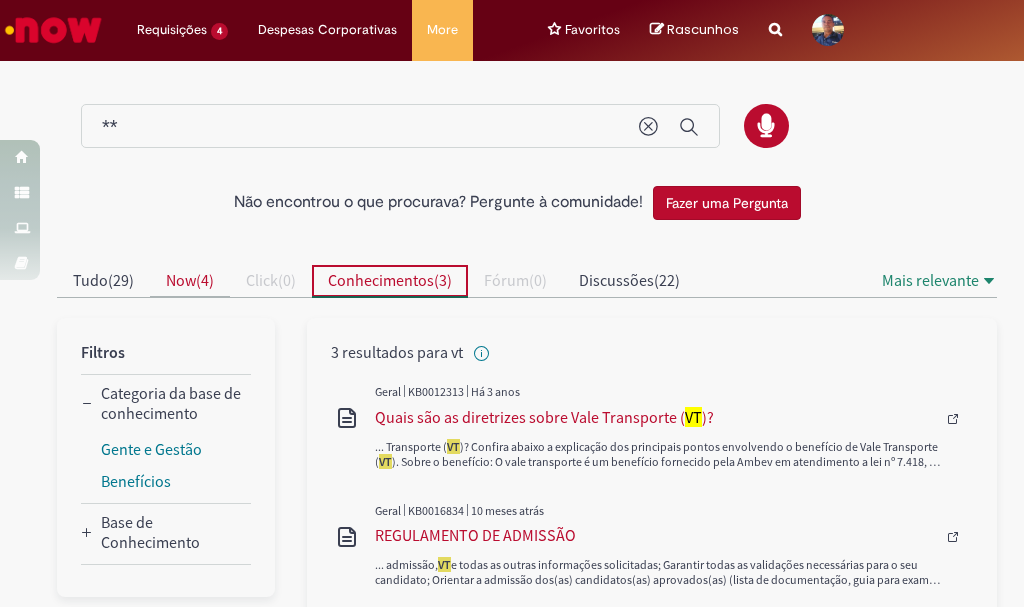 click on "Now  ( 4 )" at bounding box center [190, 280] 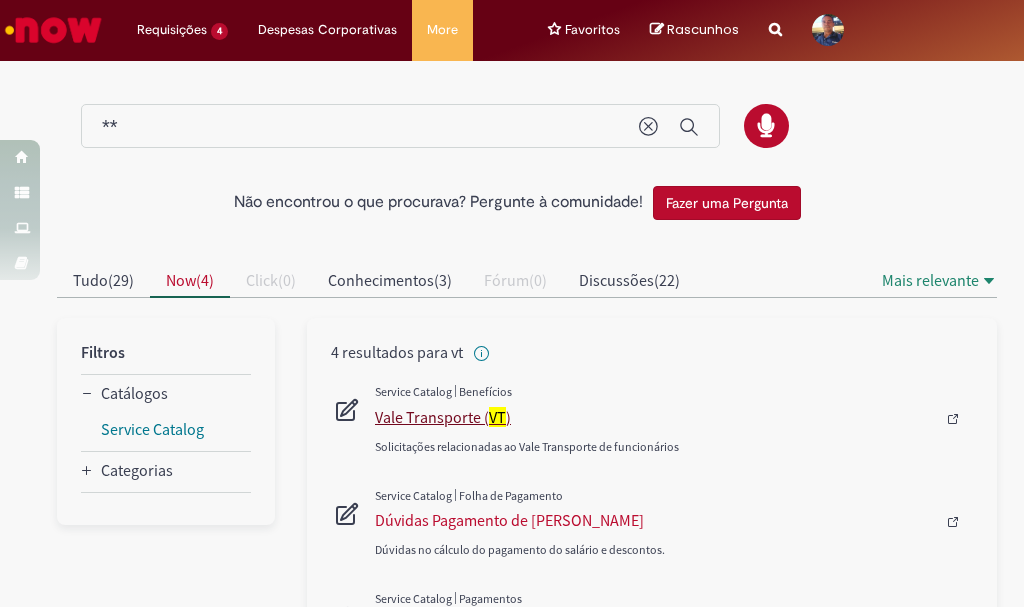 click on "Vale Transporte ( [GEOGRAPHIC_DATA] )" at bounding box center [659, 417] 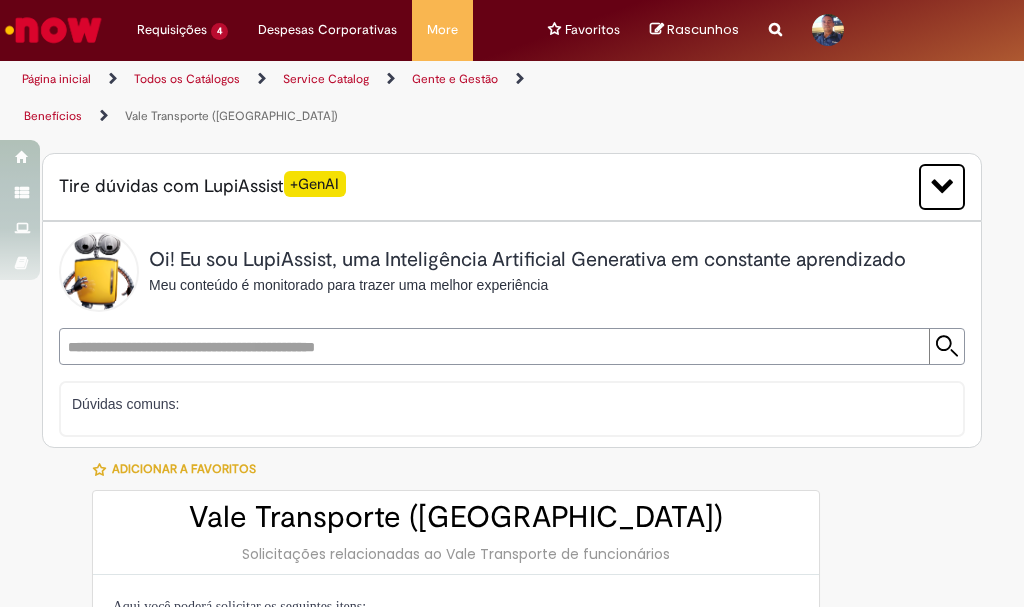 type on "********" 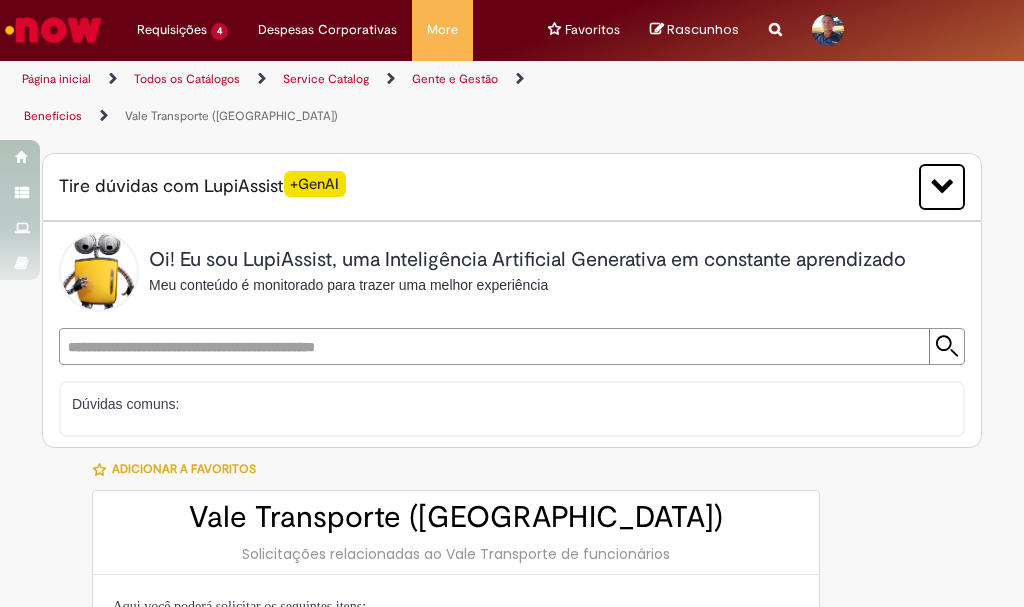 type on "**********" 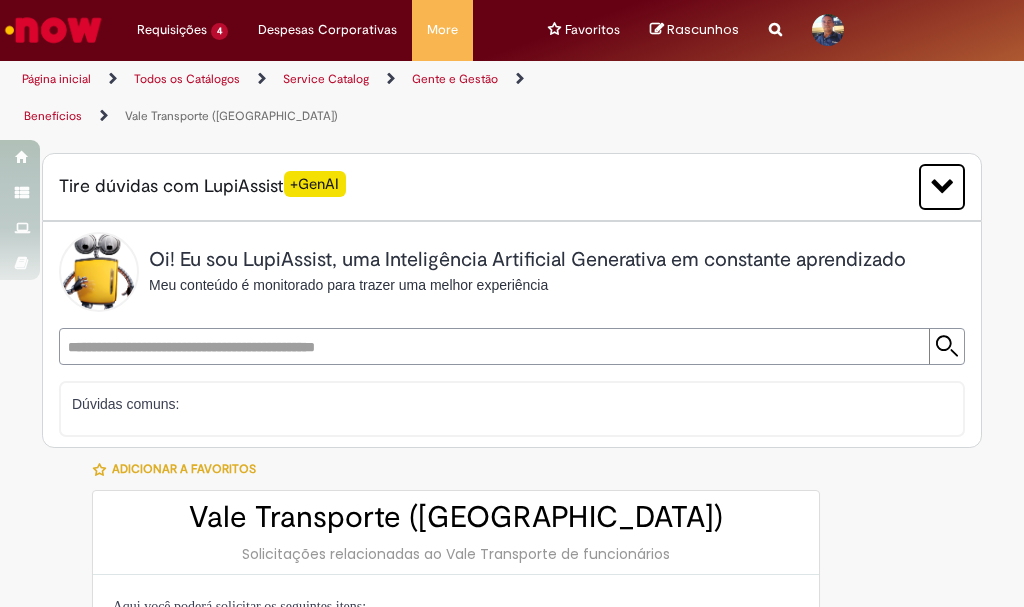 type on "**********" 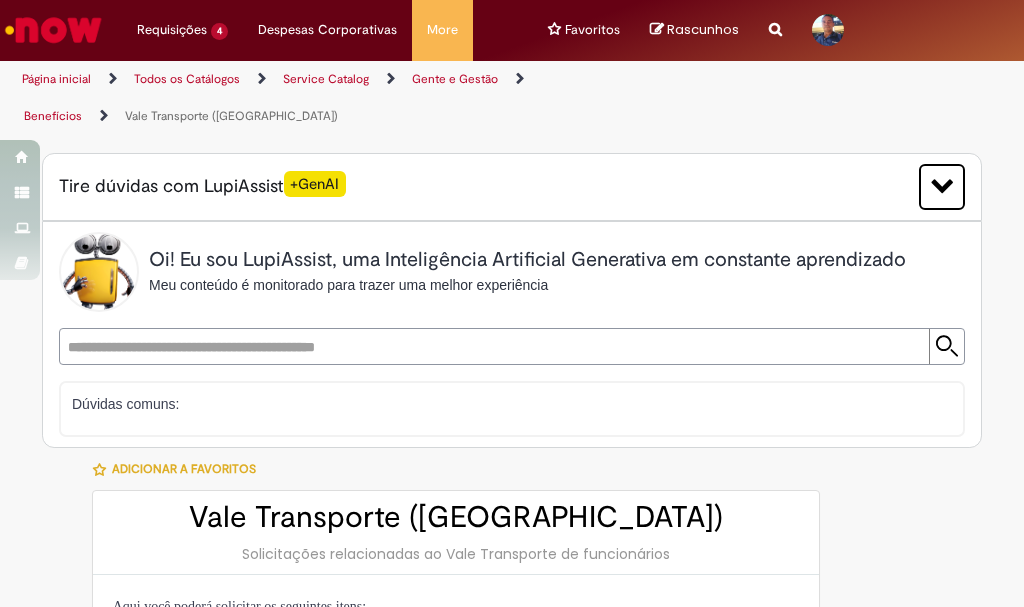 type on "**********" 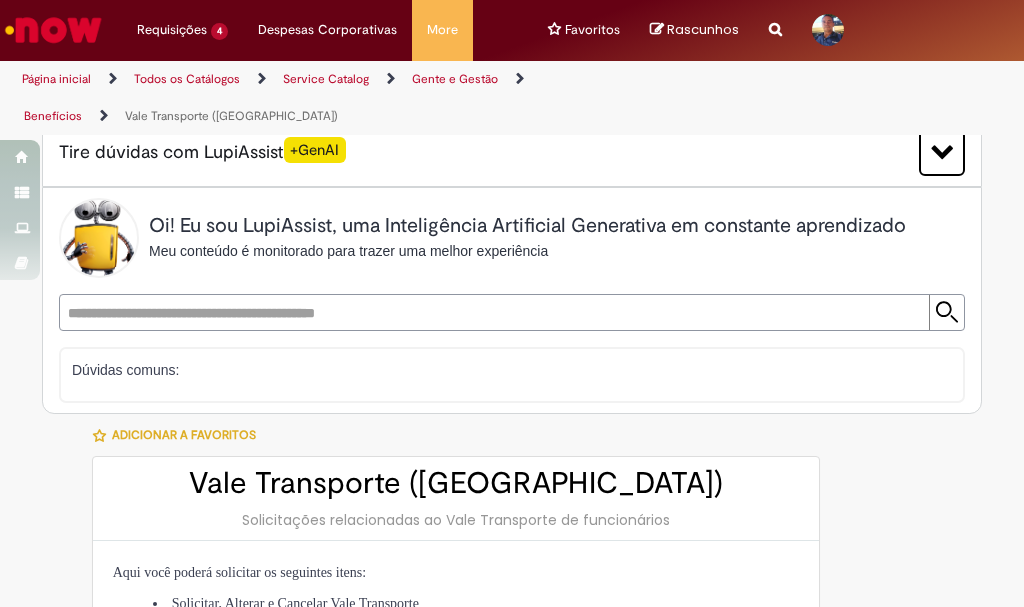 scroll, scrollTop: 0, scrollLeft: 0, axis: both 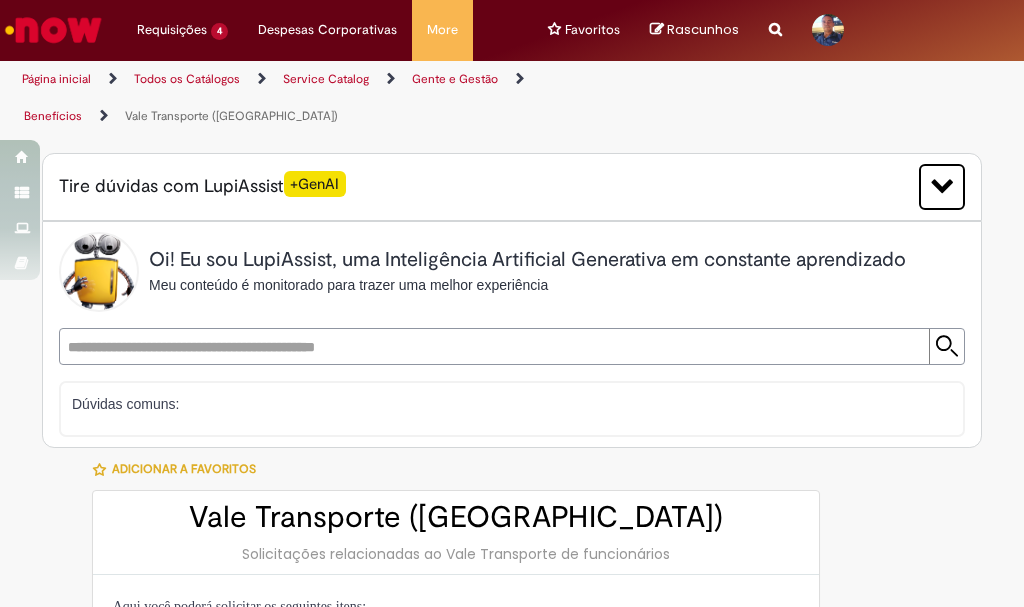 click on "Vale Transporte ([GEOGRAPHIC_DATA])" at bounding box center (231, 116) 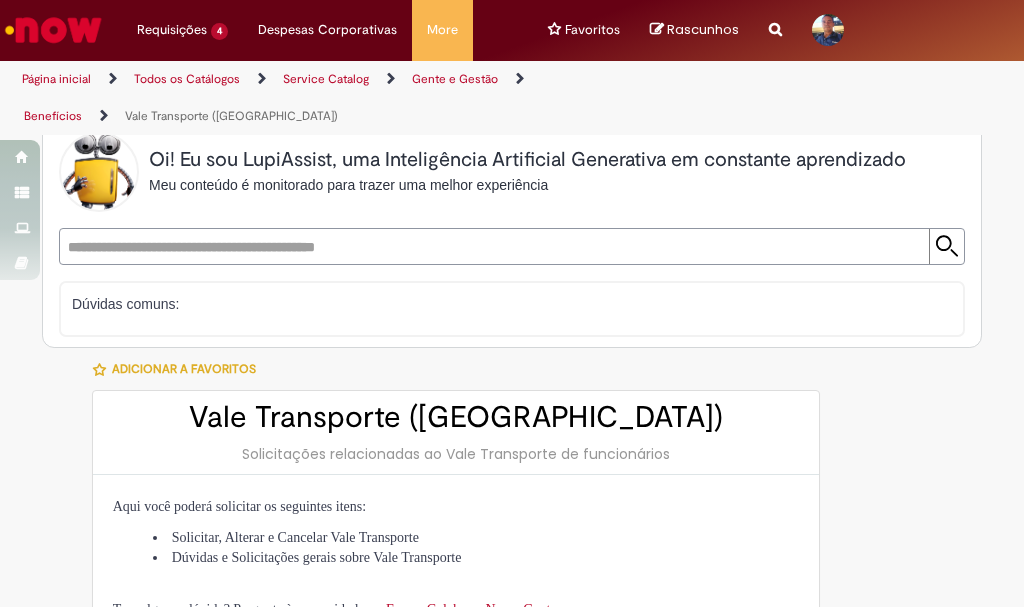 scroll, scrollTop: 200, scrollLeft: 0, axis: vertical 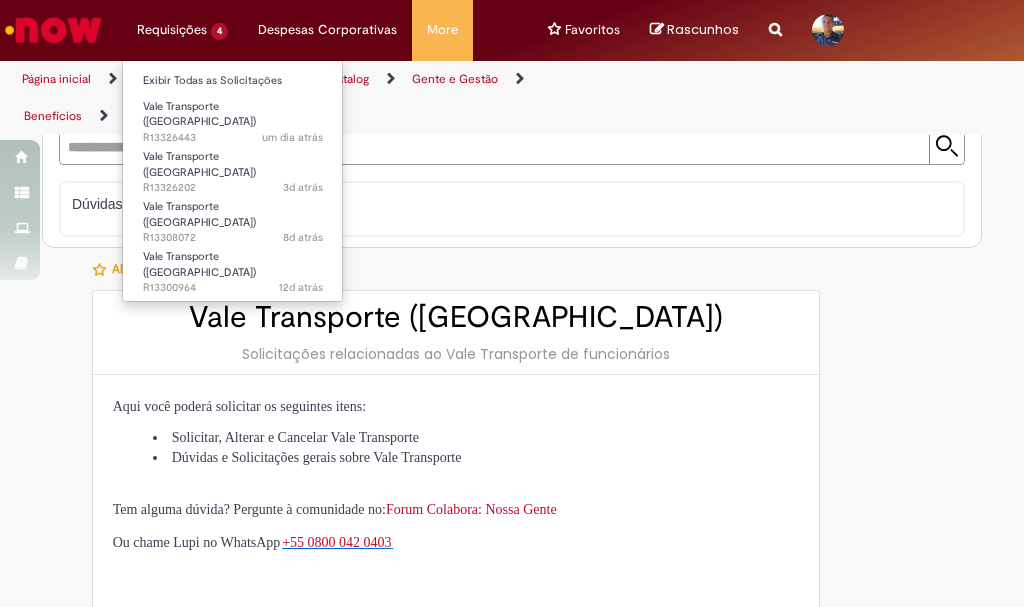 click on "Requisições   4
Exibir Todas as Solicitações
Vale Transporte (VT)
um dia atrás um dia atrás  R13326443
Vale Transporte (VT)
3d atrás 3 dias atrás  R13326202
Vale Transporte (VT)
8d atrás 8 dias atrás  R13308072
Vale Transporte (VT)
12d atrás 12 dias atrás  R13300964" at bounding box center [182, 30] 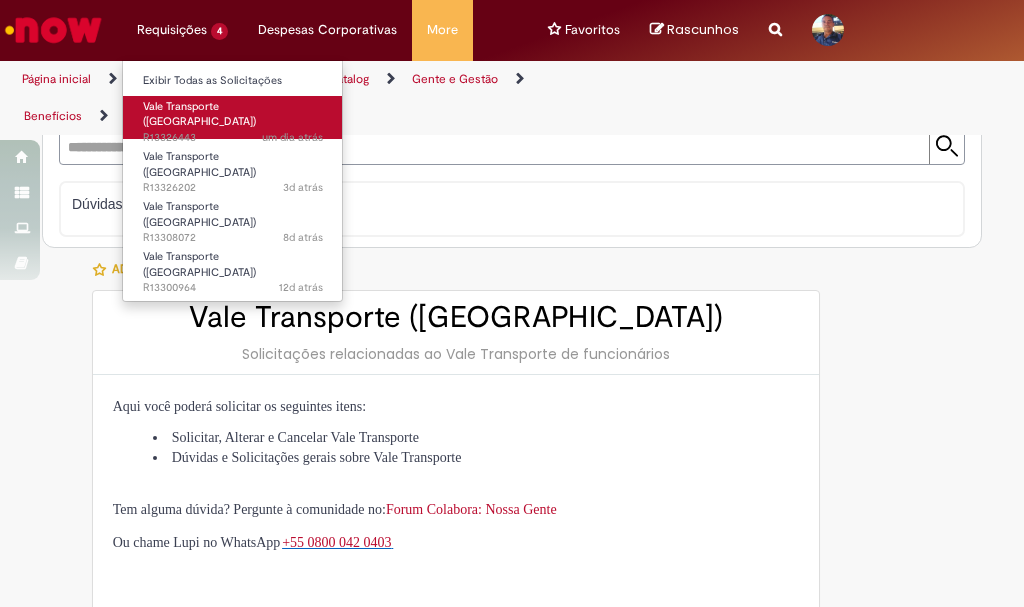 click on "Vale Transporte ([GEOGRAPHIC_DATA])" at bounding box center (199, 114) 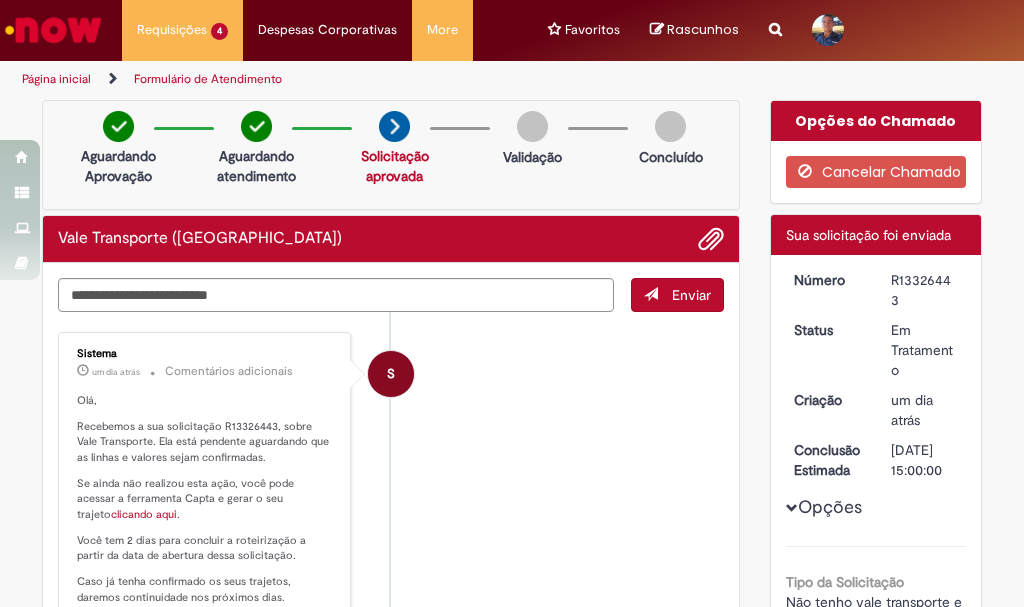 scroll, scrollTop: 100, scrollLeft: 0, axis: vertical 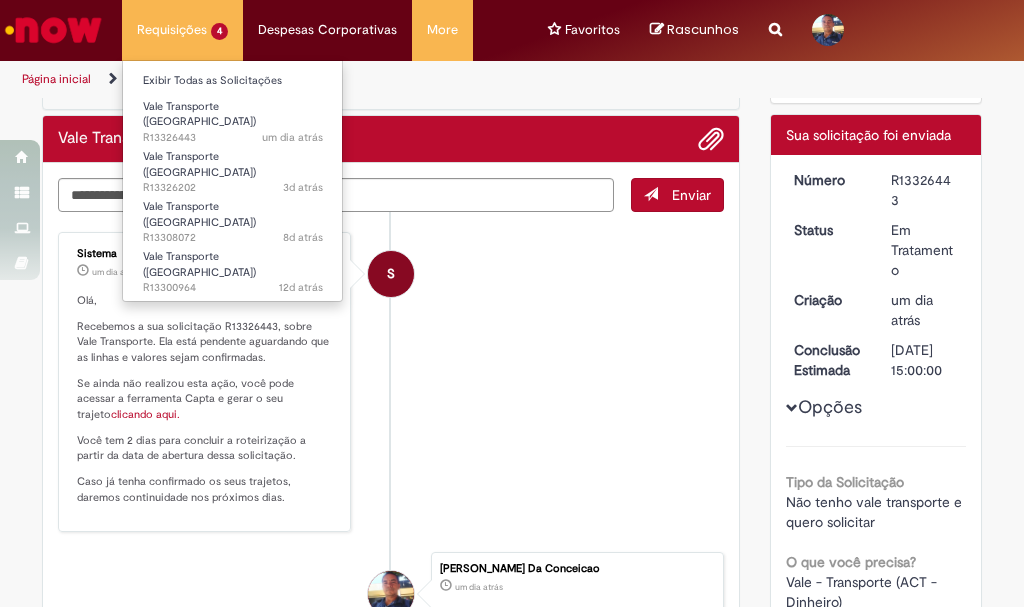 click on "Requisições   4
Exibir Todas as Solicitações
Vale Transporte (VT)
um dia atrás um dia atrás  R13326443
Vale Transporte (VT)
3d atrás 3 dias atrás  R13326202
Vale Transporte (VT)
8d atrás 8 dias atrás  R13308072
Vale Transporte (VT)
12d atrás 12 dias atrás  R13300964" at bounding box center [182, 30] 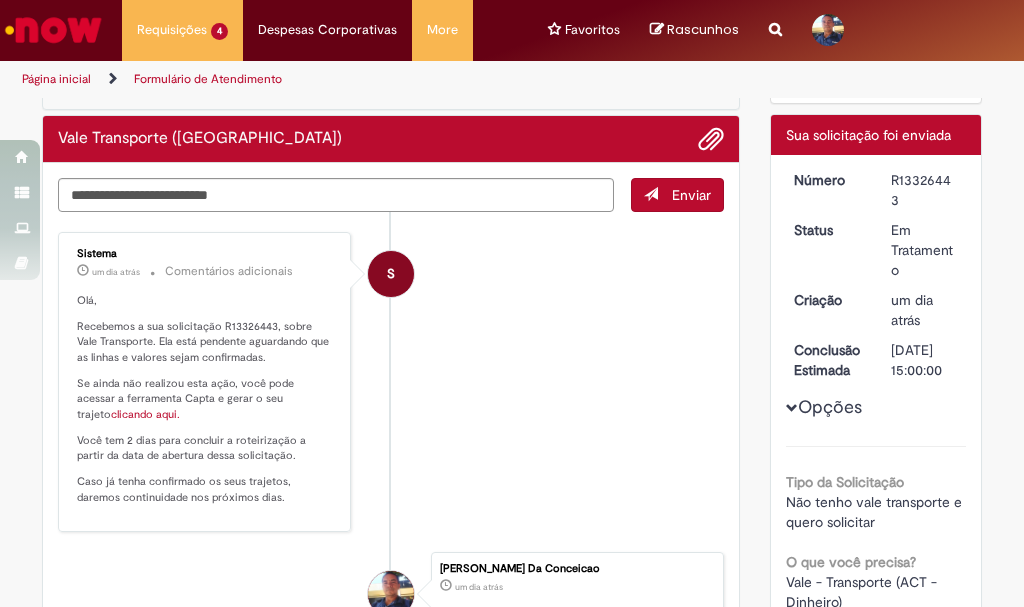 click on "Rascunhos" at bounding box center (703, 29) 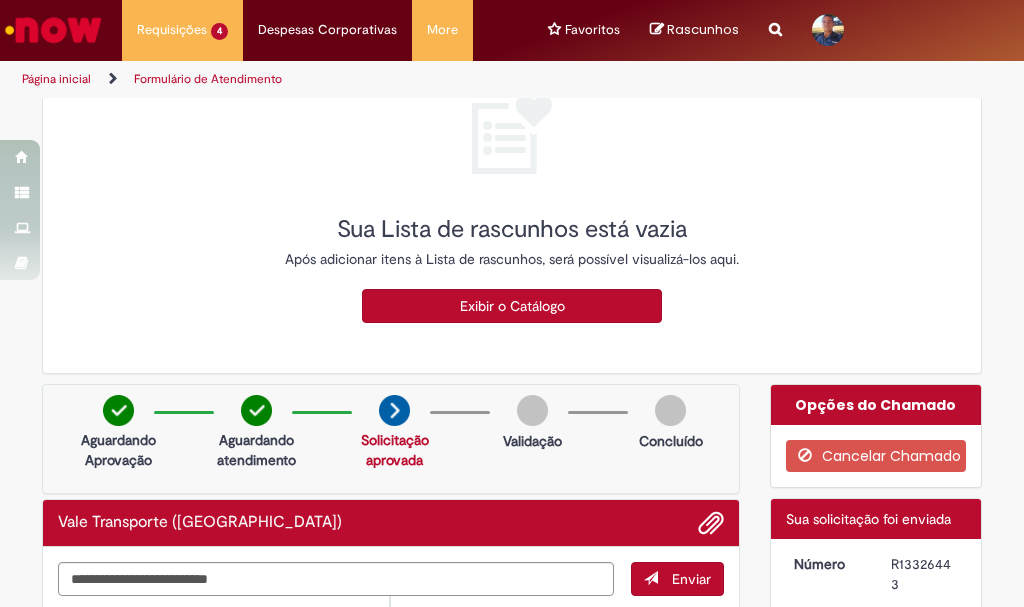 scroll, scrollTop: 0, scrollLeft: 0, axis: both 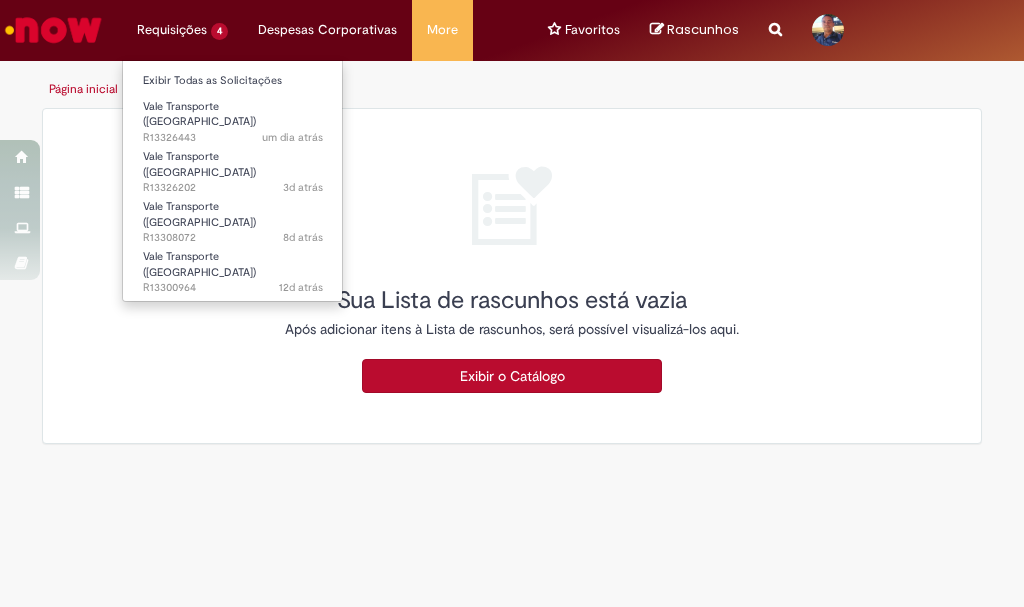 click on "Requisições   4
Exibir Todas as Solicitações
Vale Transporte (VT)
um dia atrás um dia atrás  R13326443
Vale Transporte (VT)
3d atrás 3 dias atrás  R13326202
Vale Transporte (VT)
8d atrás 8 dias atrás  R13308072
Vale Transporte (VT)
12d atrás 12 dias atrás  R13300964" at bounding box center (182, 30) 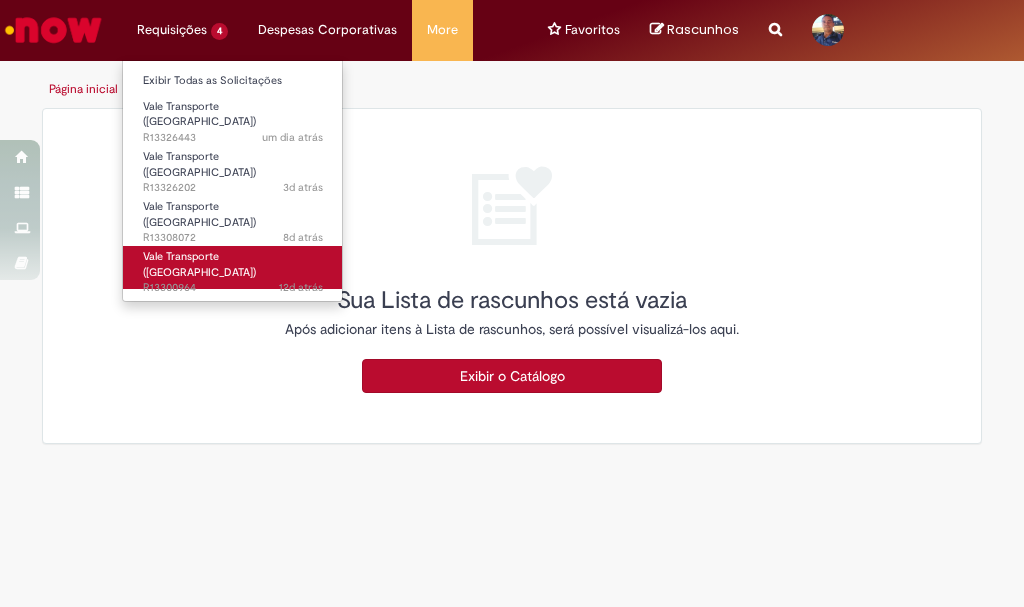 click on "Vale Transporte ([GEOGRAPHIC_DATA])" at bounding box center [199, 264] 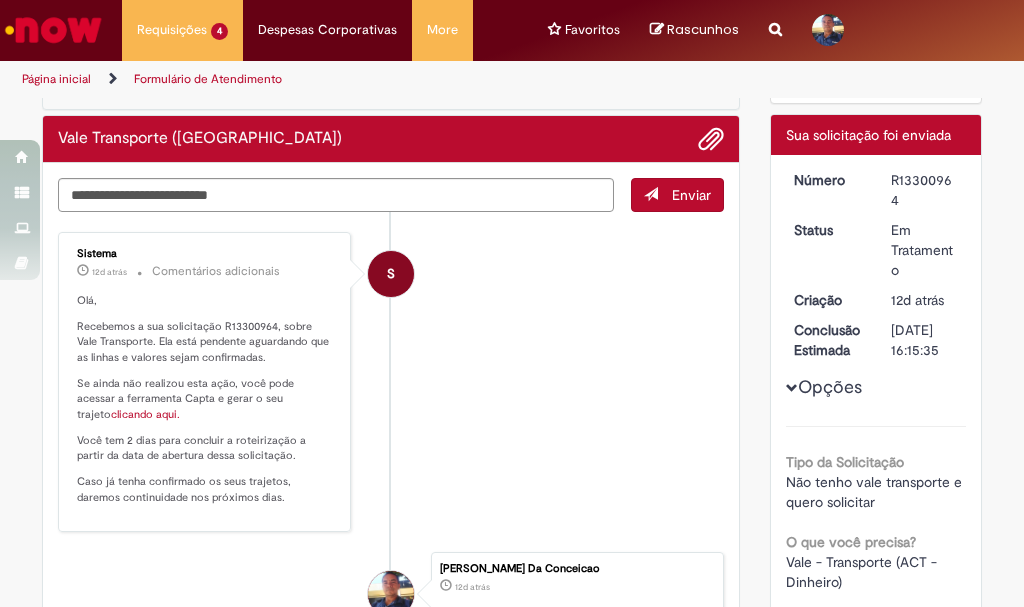 scroll, scrollTop: 0, scrollLeft: 0, axis: both 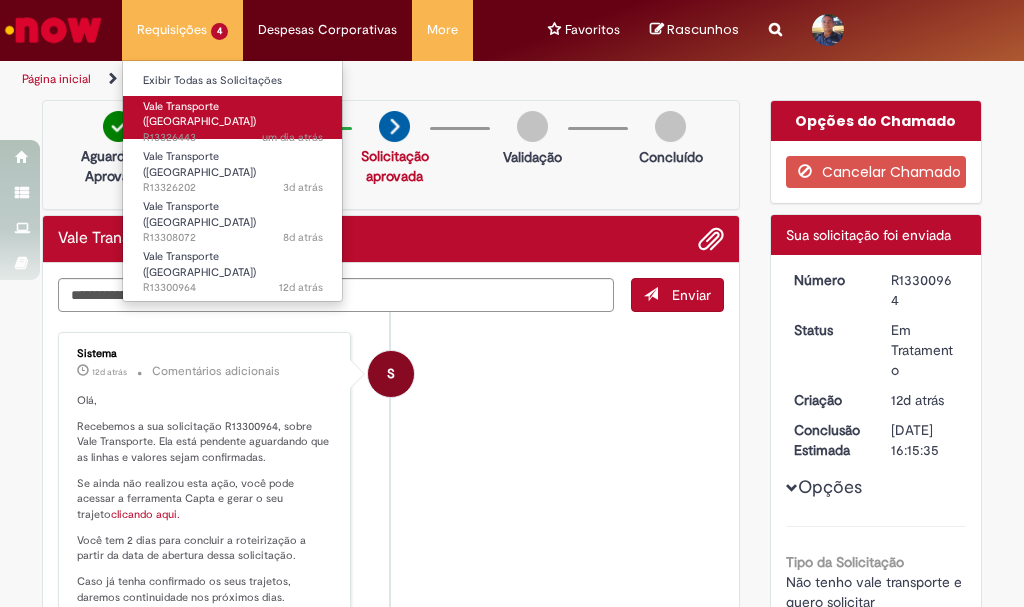 click on "Vale Transporte ([GEOGRAPHIC_DATA])" at bounding box center (199, 114) 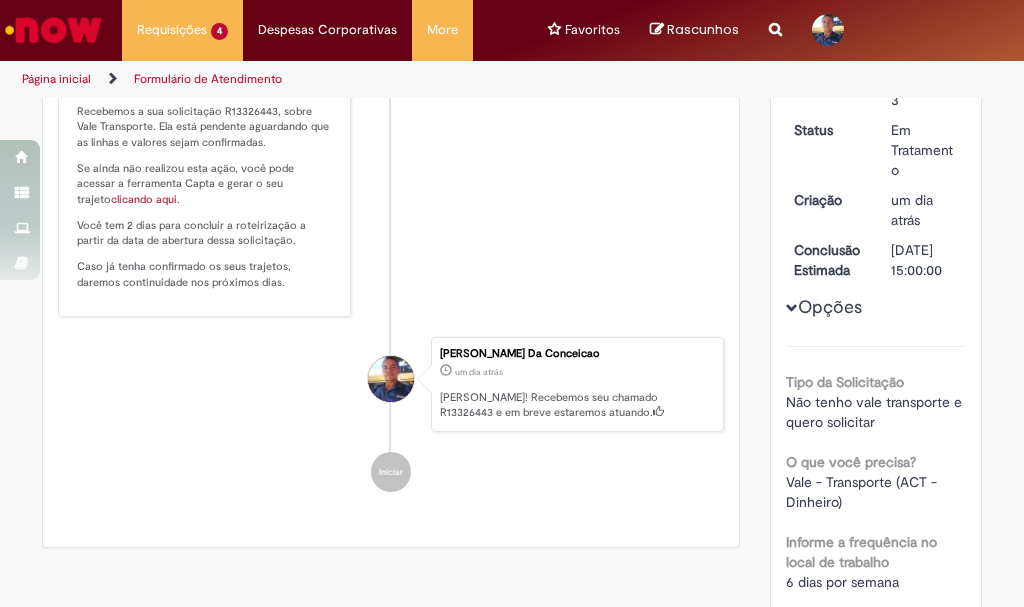 scroll, scrollTop: 315, scrollLeft: 0, axis: vertical 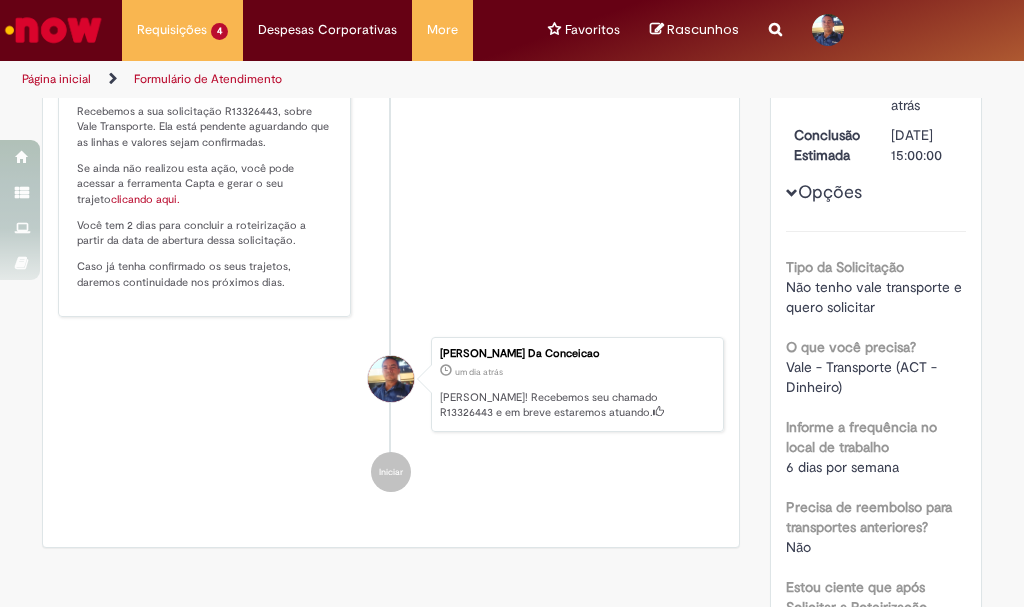 click on "clicando aqui." at bounding box center (145, 199) 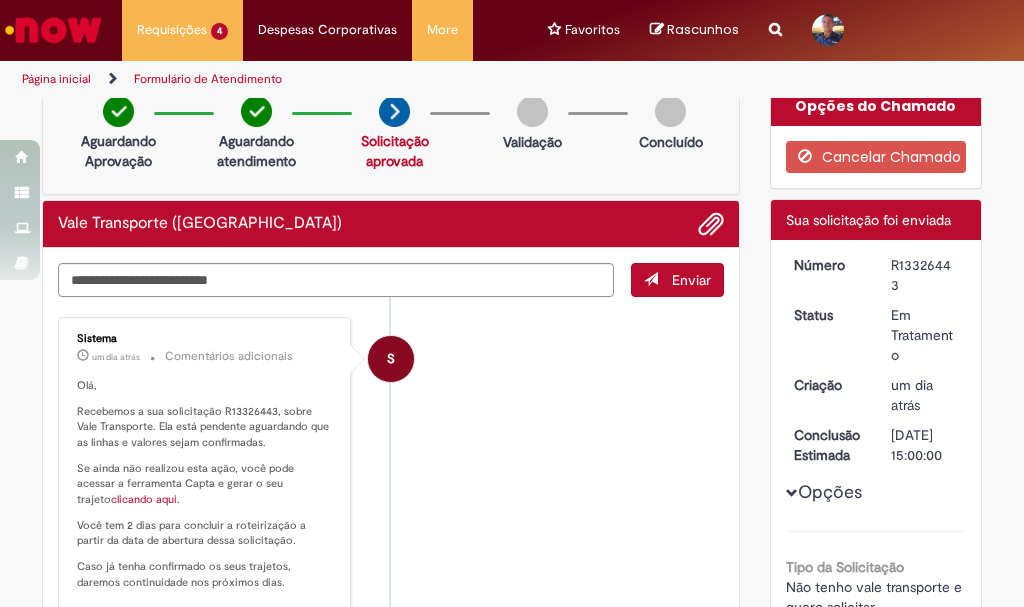 scroll, scrollTop: 0, scrollLeft: 0, axis: both 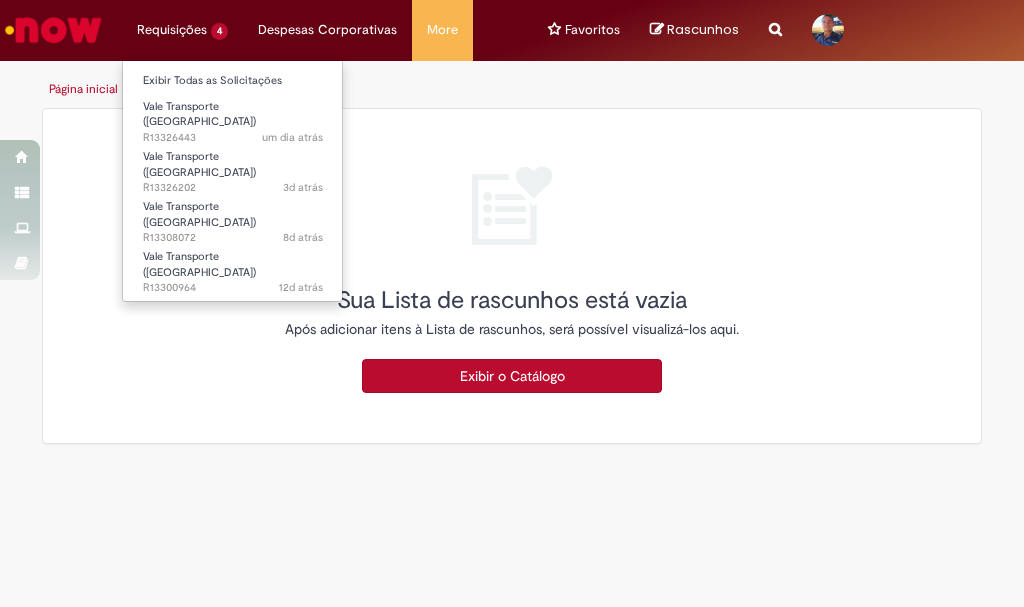 click on "Requisições   4
Exibir Todas as Solicitações
Vale Transporte (VT)
um dia atrás um dia atrás  R13326443
Vale Transporte (VT)
3d atrás 3 dias atrás  R13326202
Vale Transporte (VT)
8d atrás 8 dias atrás  R13308072
Vale Transporte (VT)
12d atrás 12 dias atrás  R13300964" at bounding box center (182, 30) 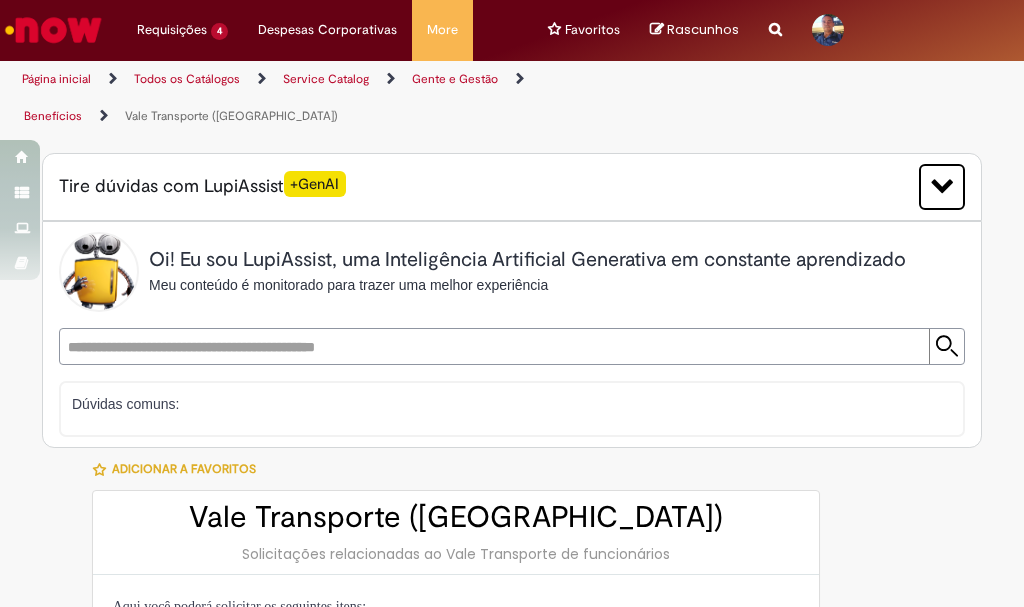 type on "********" 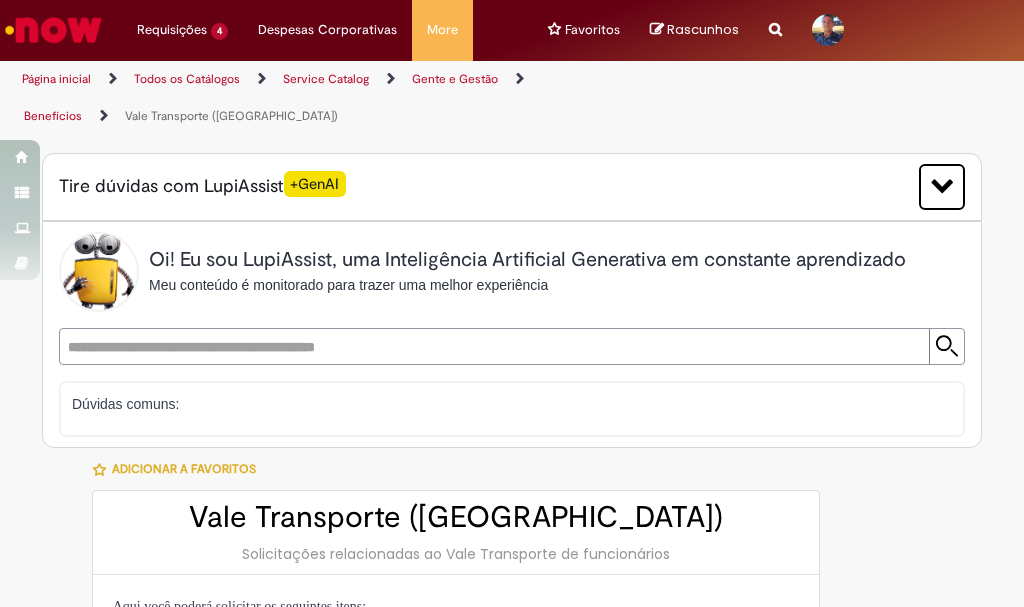 type on "**********" 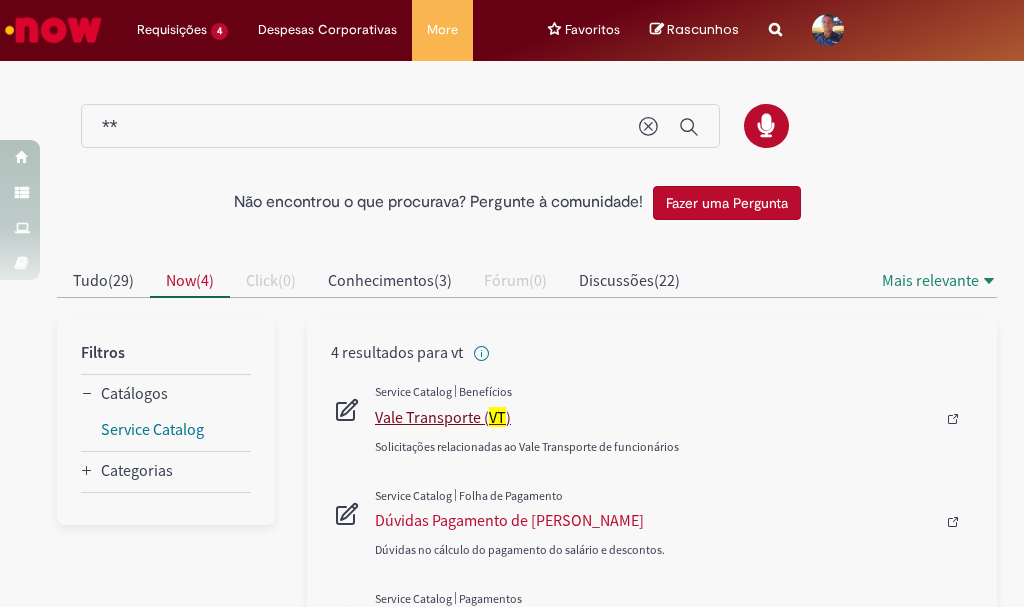click on "Vale Transporte ( [GEOGRAPHIC_DATA] )" at bounding box center (659, 417) 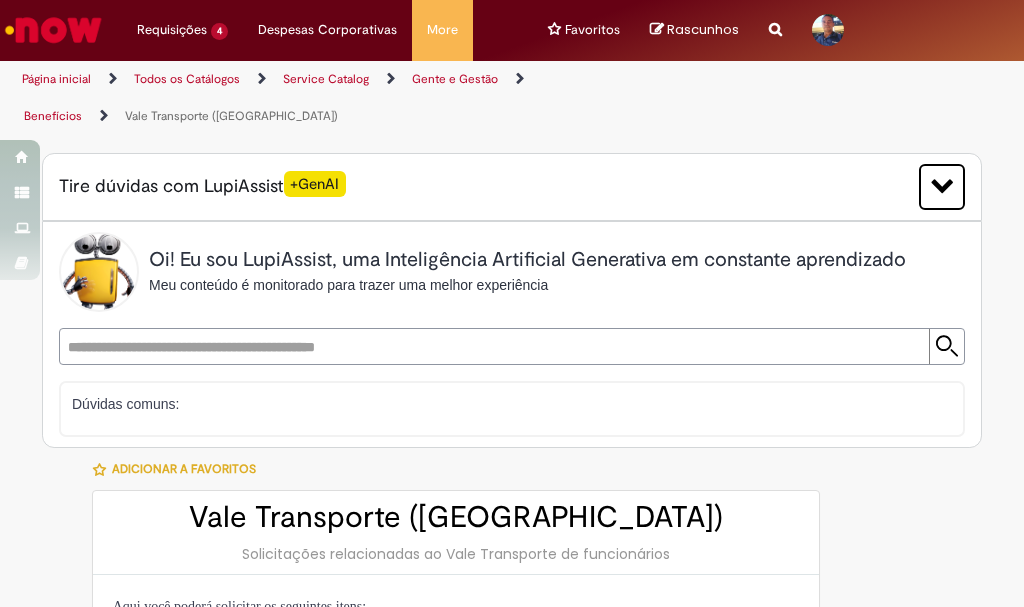 type on "********" 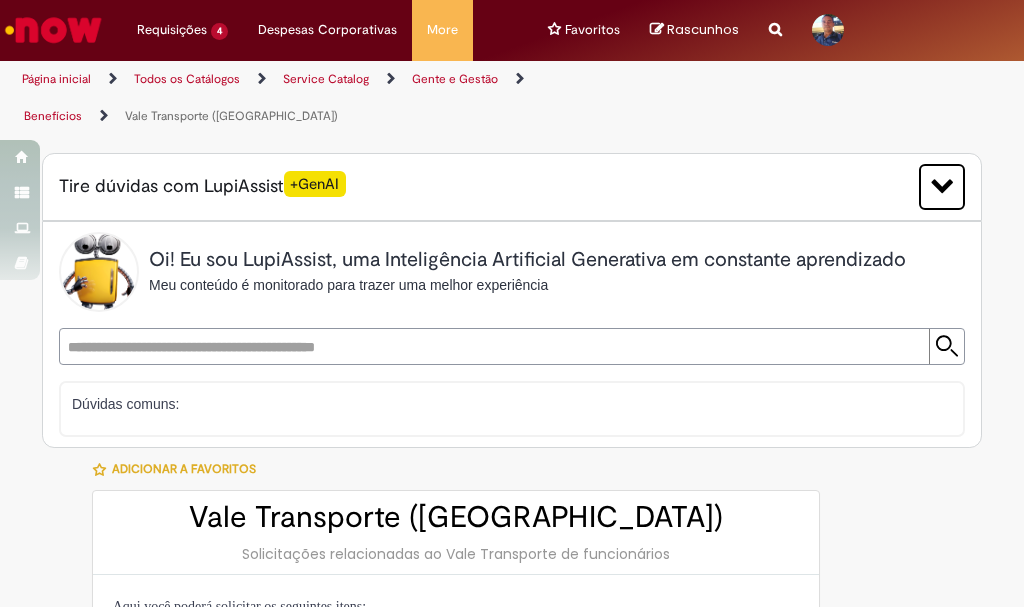 type on "**********" 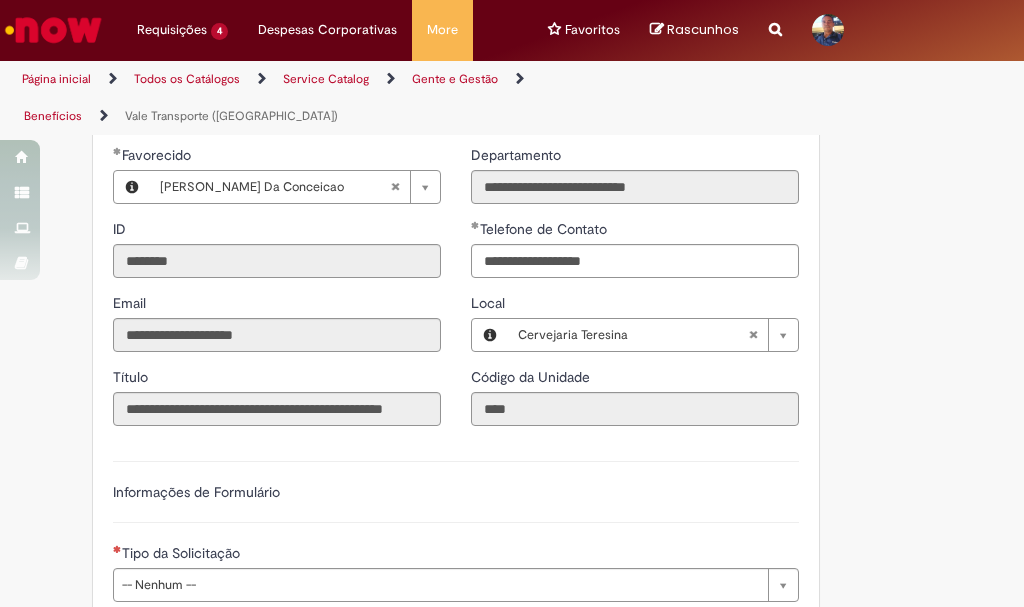 scroll, scrollTop: 900, scrollLeft: 0, axis: vertical 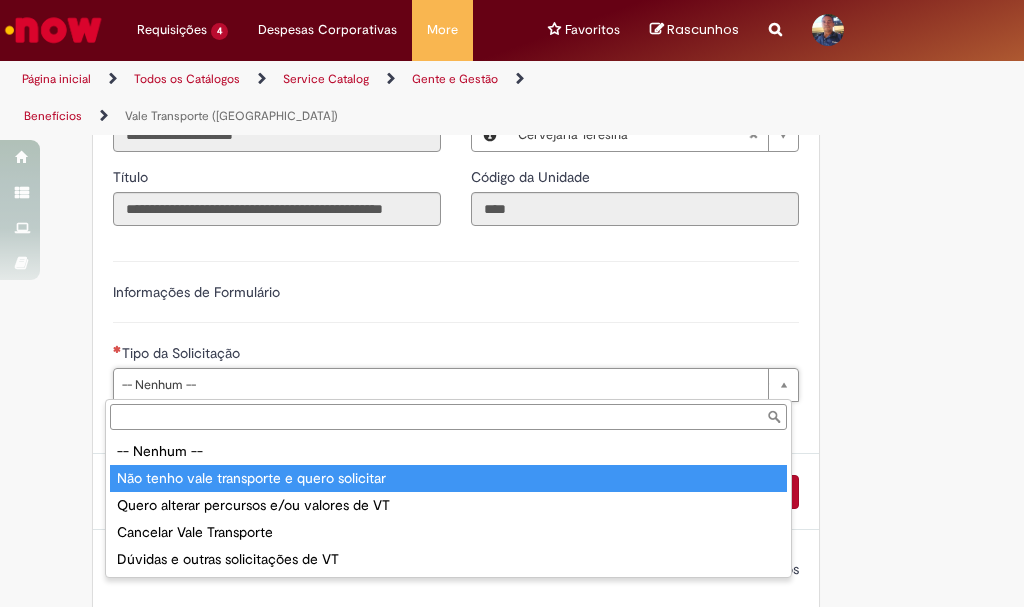 type on "**********" 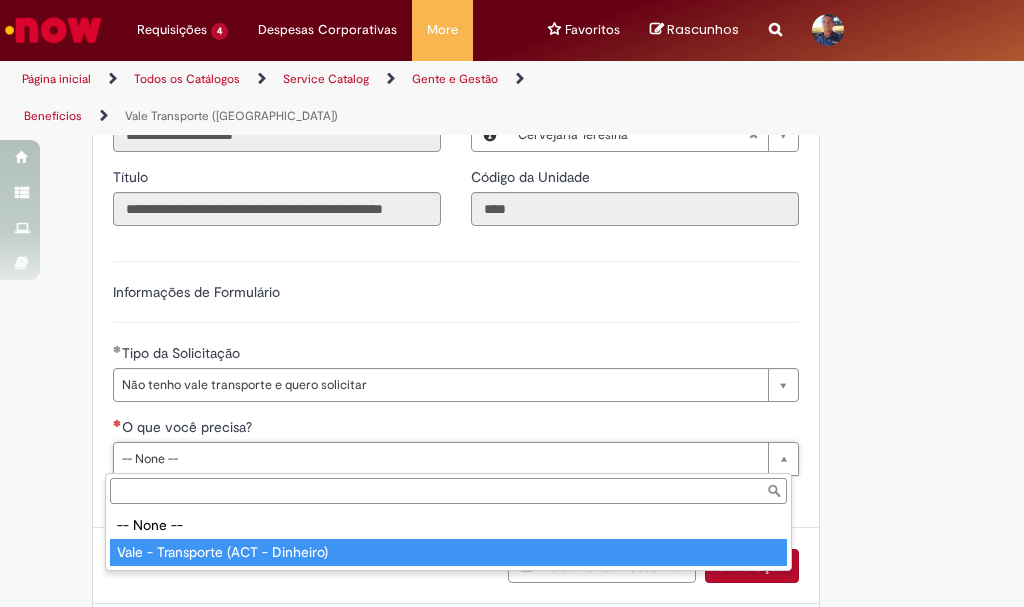 type on "**********" 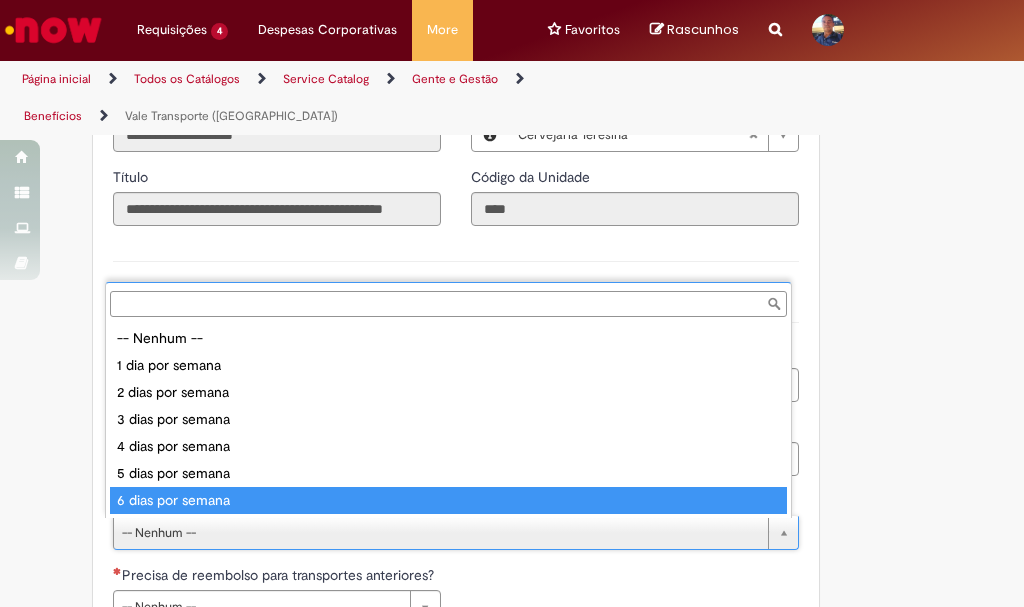 type on "**********" 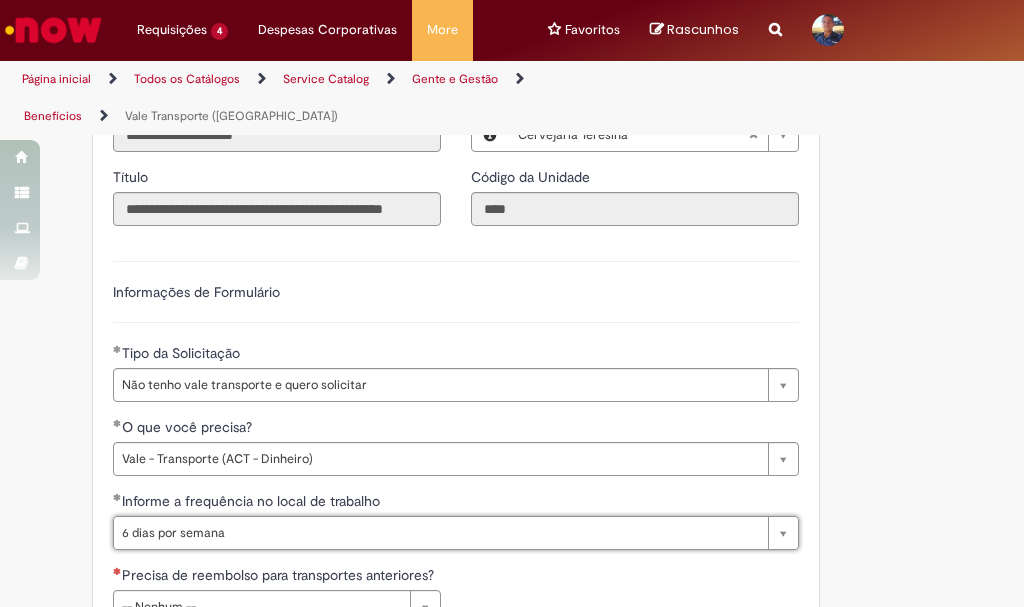 scroll, scrollTop: 1000, scrollLeft: 0, axis: vertical 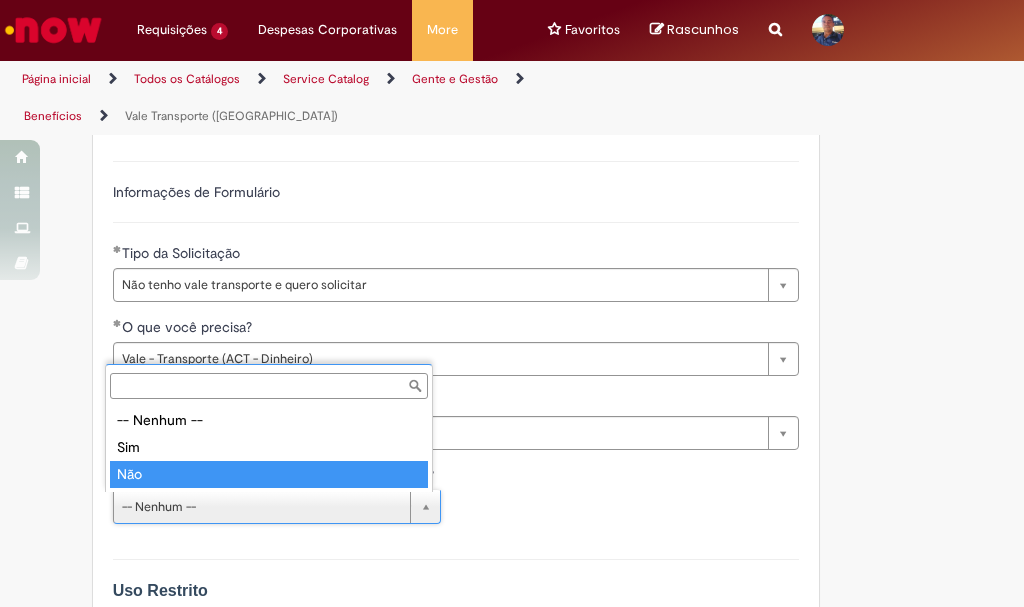 type on "***" 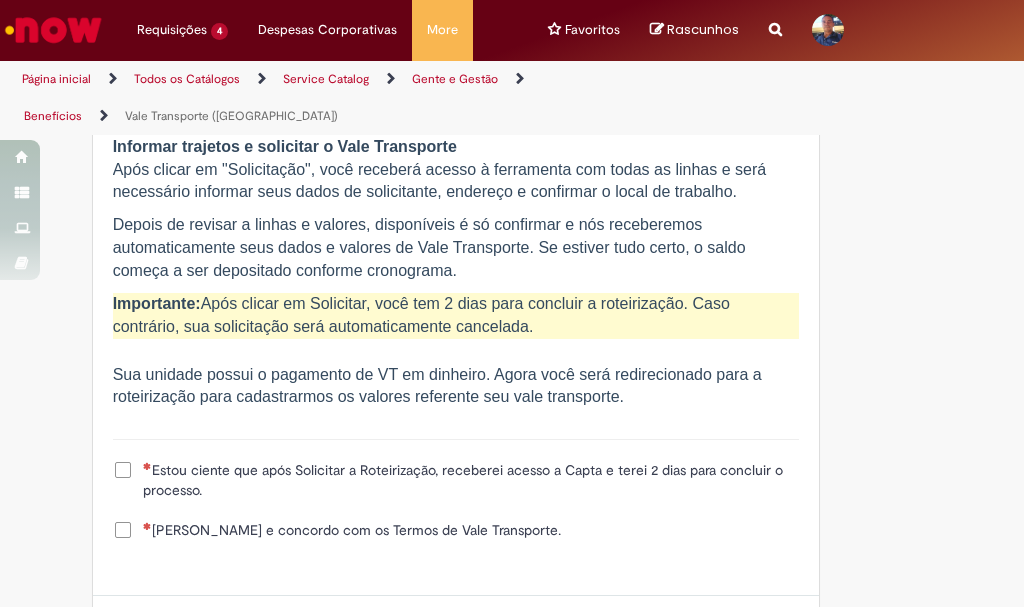 scroll, scrollTop: 2276, scrollLeft: 0, axis: vertical 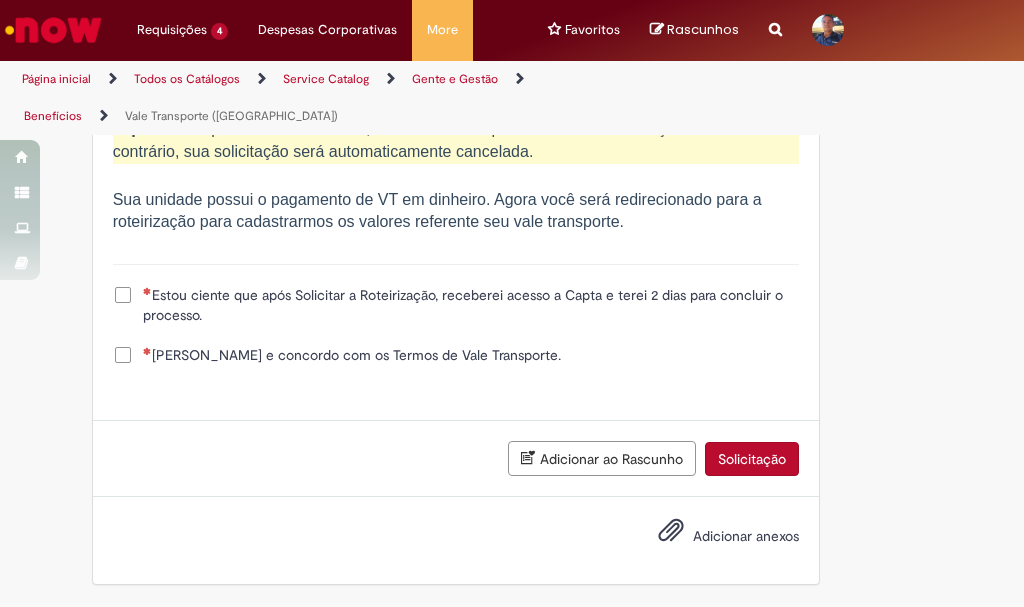click on "Estou ciente que após Solicitar a Roteirização, receberei acesso a Capta e terei 2 dias para concluir o processo." at bounding box center [471, 305] 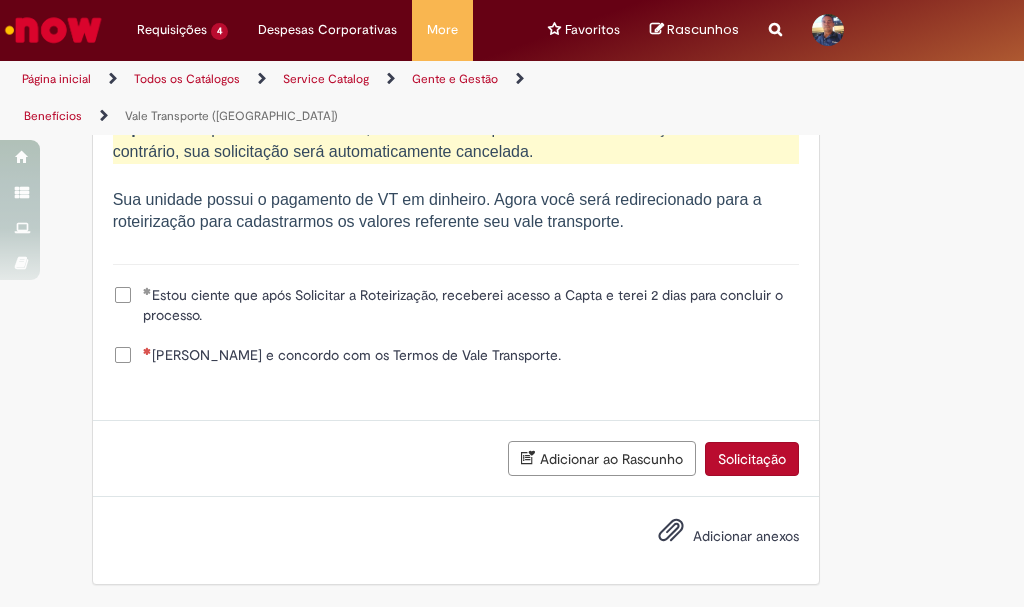 click on "[PERSON_NAME] e concordo com os Termos de Vale Transporte." at bounding box center [352, 355] 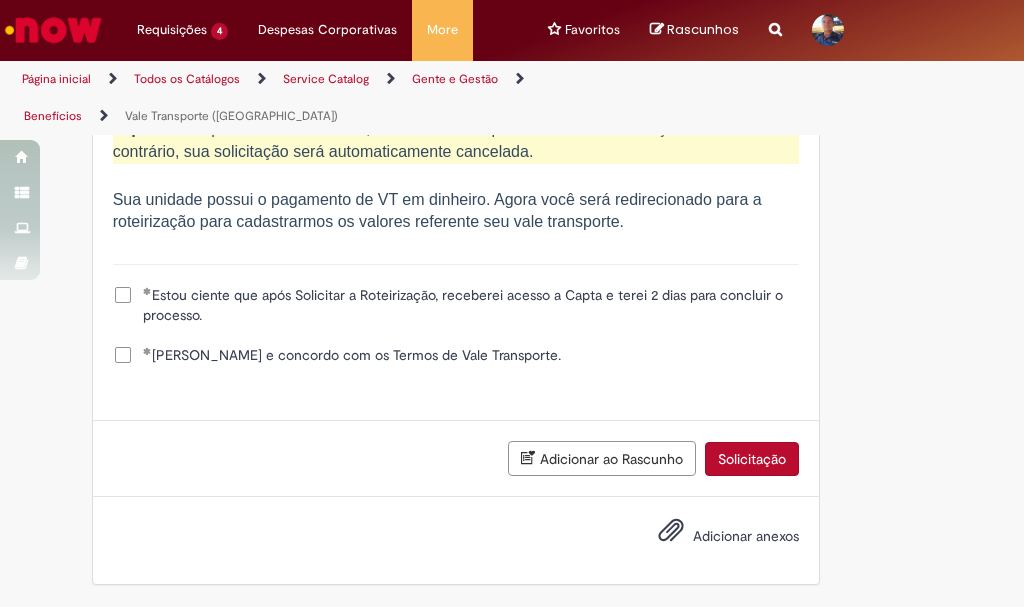 click on "Solicitação" at bounding box center (752, 459) 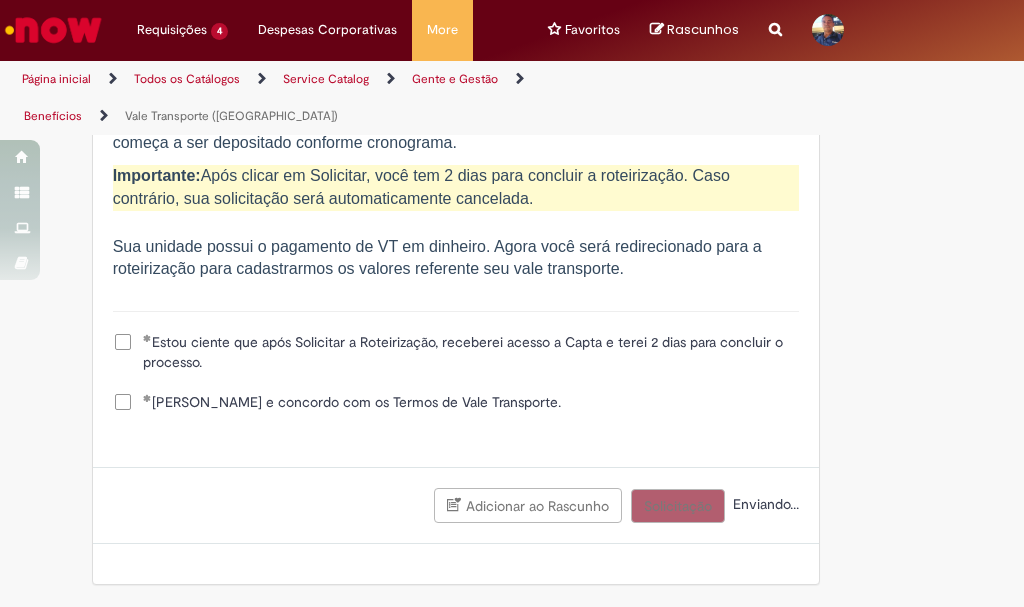 scroll, scrollTop: 2229, scrollLeft: 0, axis: vertical 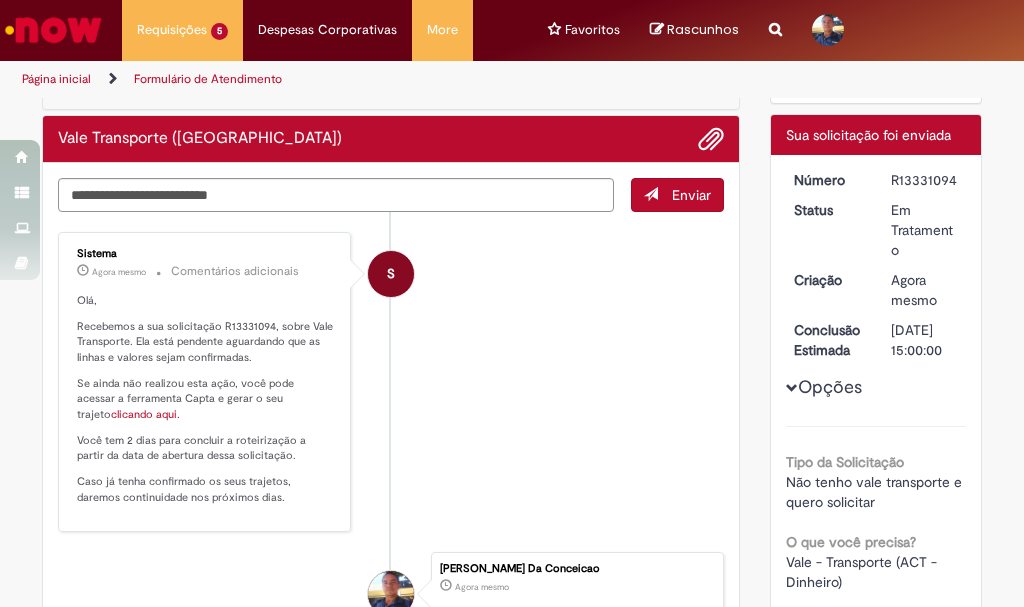 click on "clicando aqui." at bounding box center [145, 414] 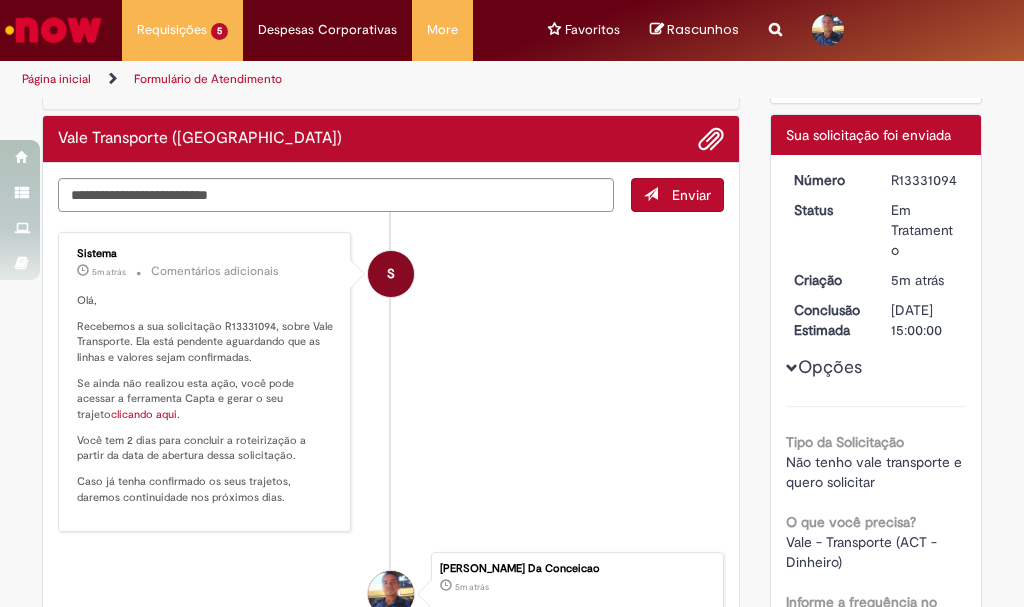 scroll, scrollTop: 300, scrollLeft: 0, axis: vertical 